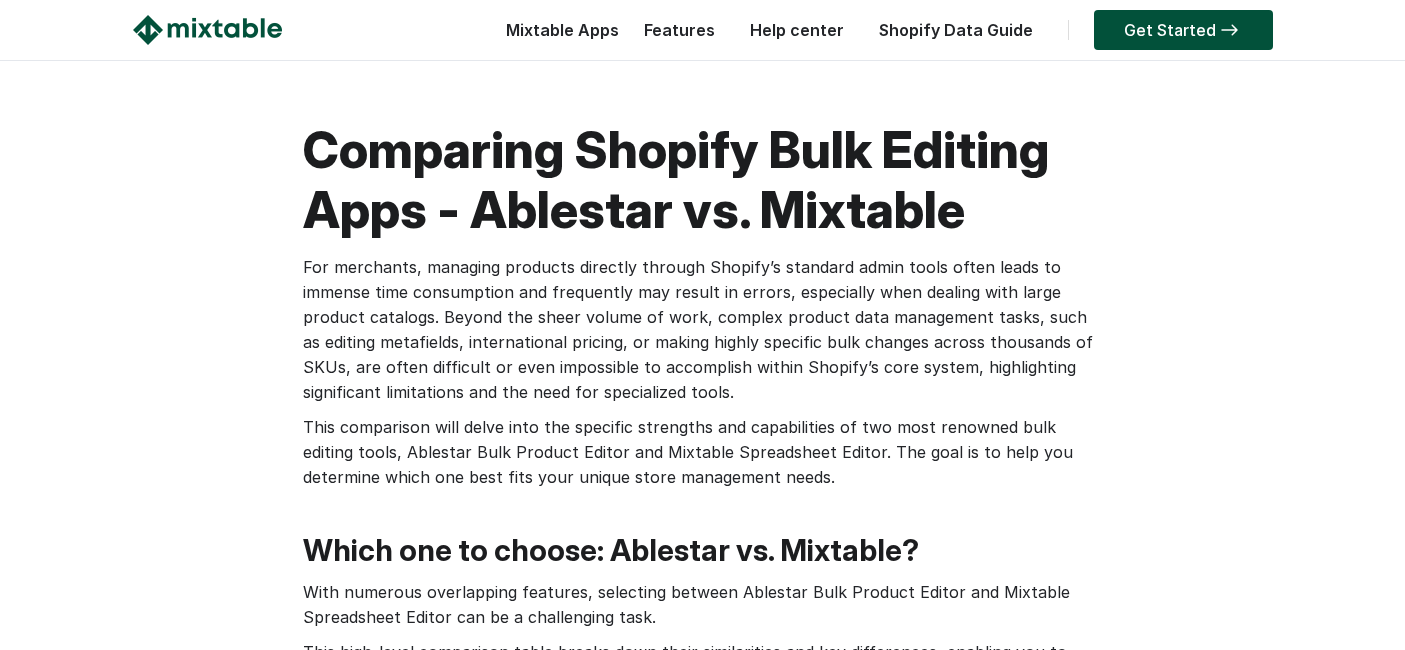scroll, scrollTop: 1777, scrollLeft: 0, axis: vertical 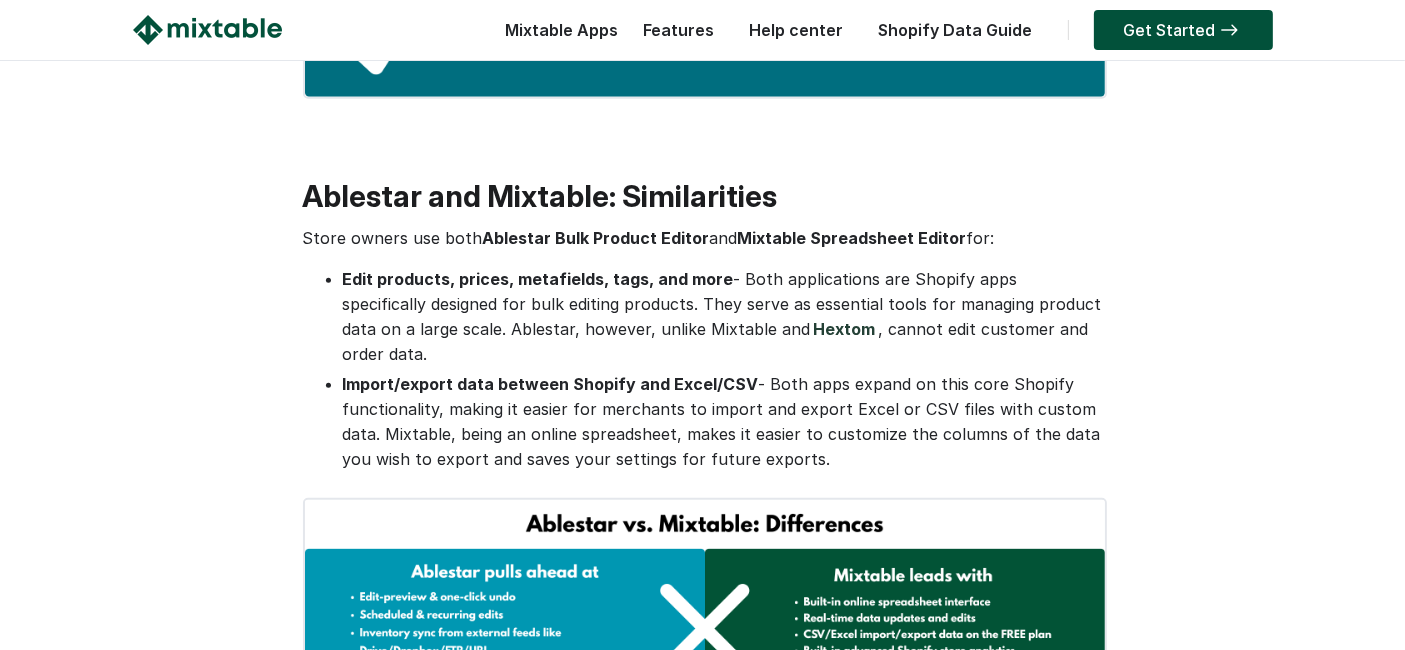 click on "Import/export data between Shopify and Excel/CSV  - Both apps expand on this core Shopify functionality, making it easier for merchants to import and export Excel or CSV files with custom data. Mixtable, being an online spreadsheet, makes it easier to customize the columns of the data you wish to export and saves your settings for future exports." at bounding box center [723, 422] 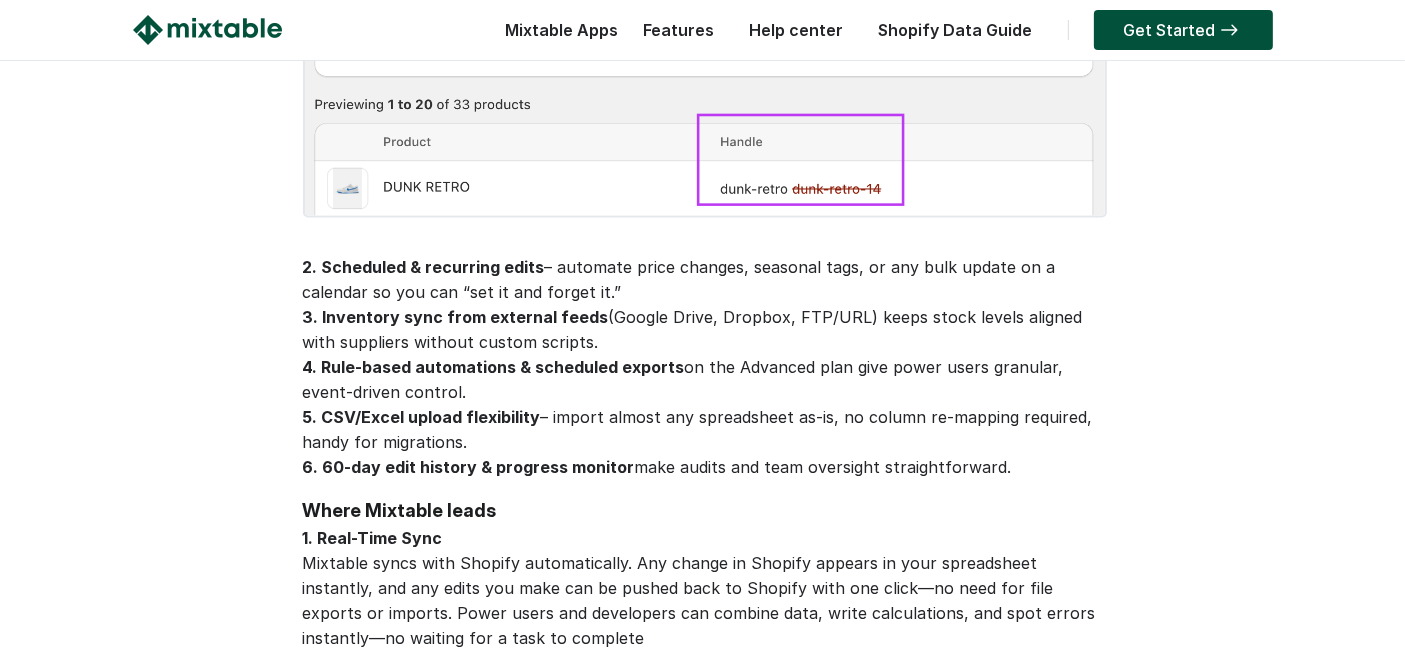 scroll, scrollTop: 3245, scrollLeft: 0, axis: vertical 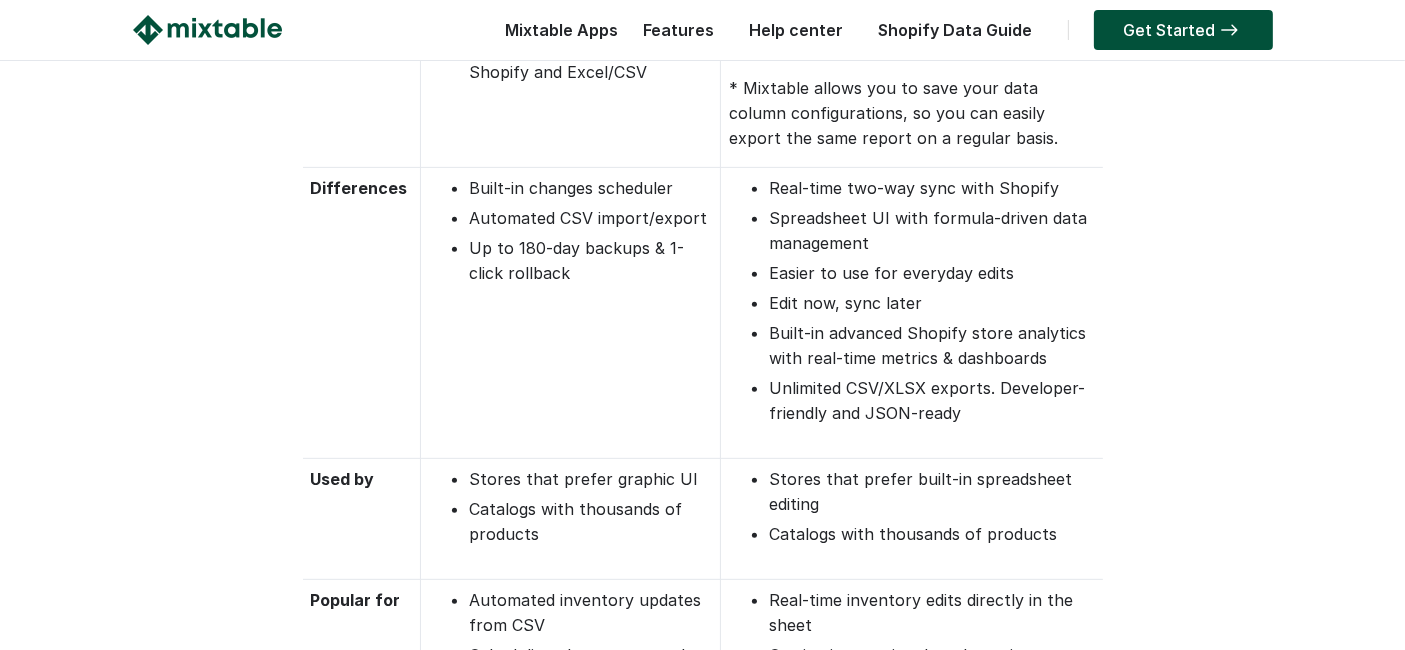 drag, startPoint x: 732, startPoint y: 300, endPoint x: 8, endPoint y: 327, distance: 724.5033 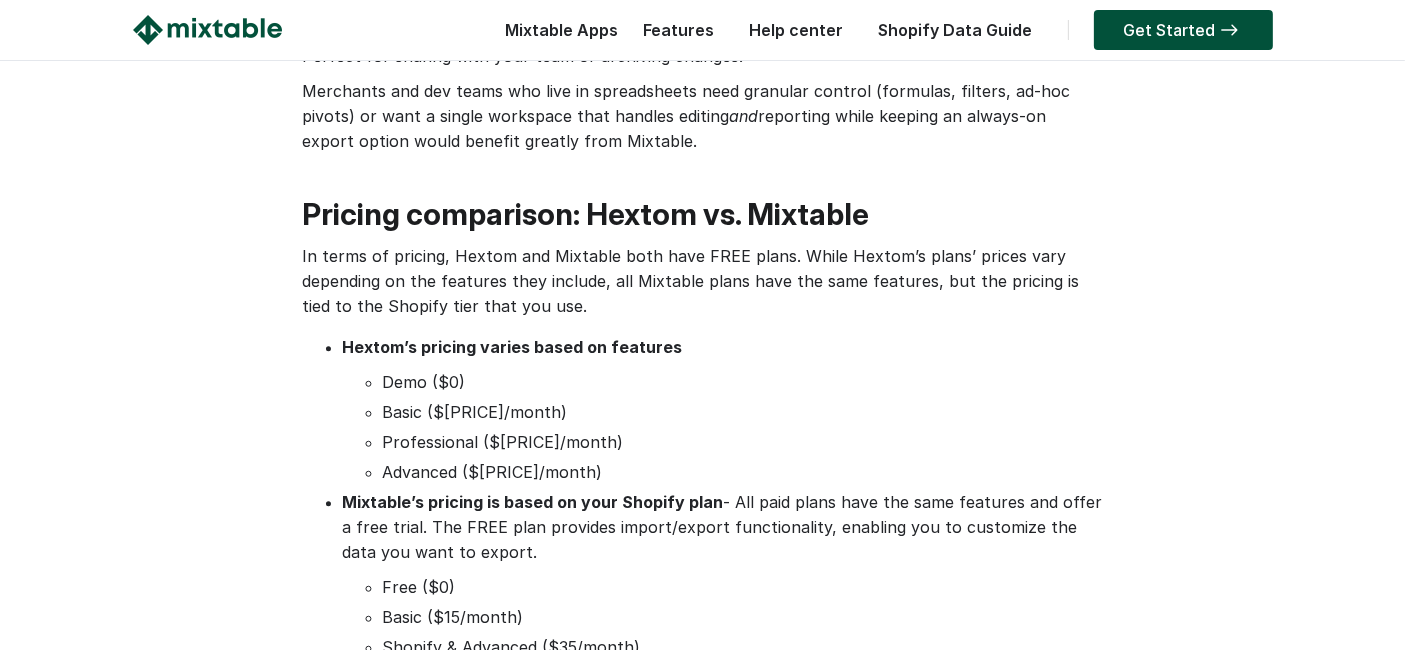 scroll, scrollTop: 5220, scrollLeft: 0, axis: vertical 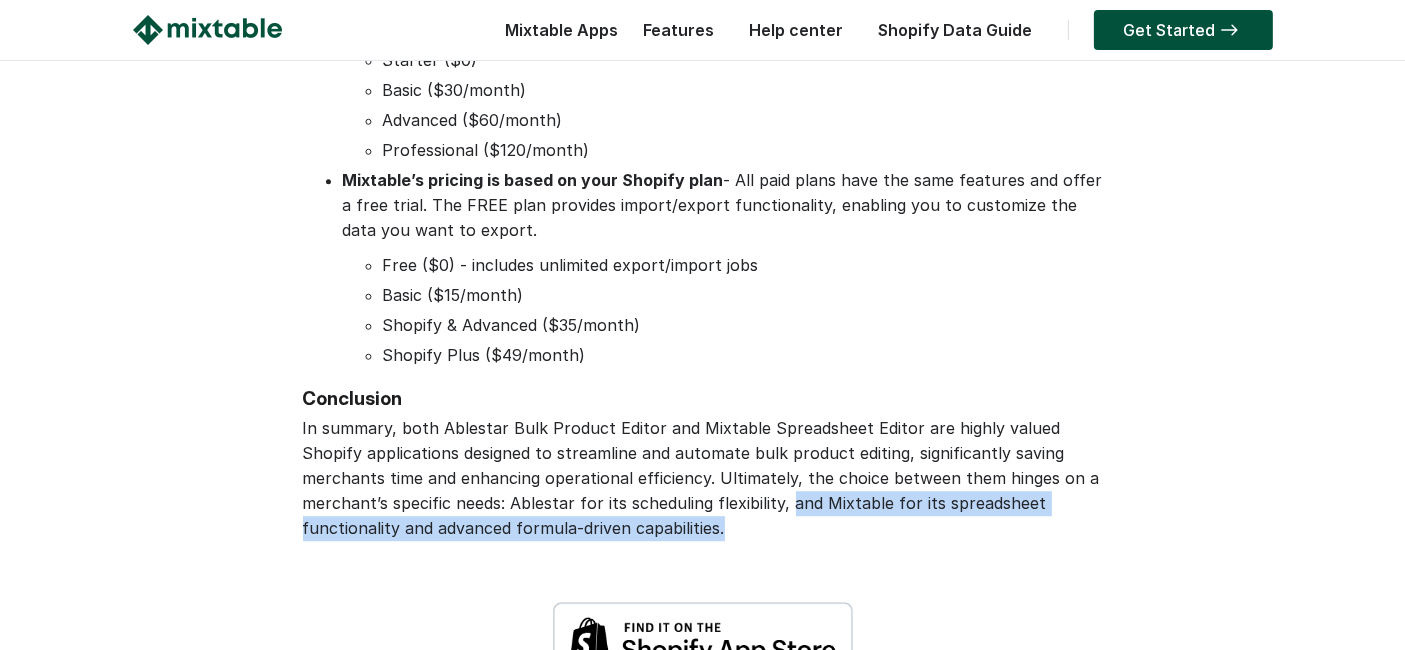 drag, startPoint x: 600, startPoint y: 473, endPoint x: 768, endPoint y: 387, distance: 188.73262 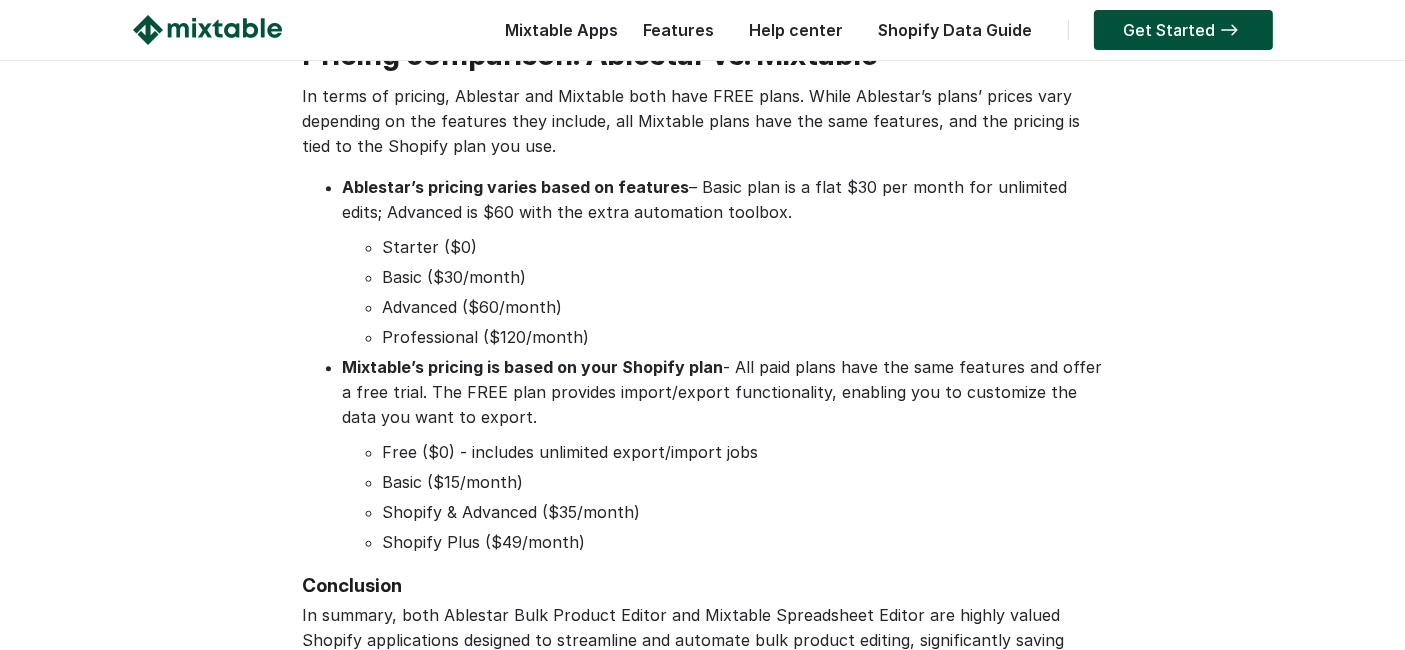 scroll, scrollTop: 5183, scrollLeft: 0, axis: vertical 